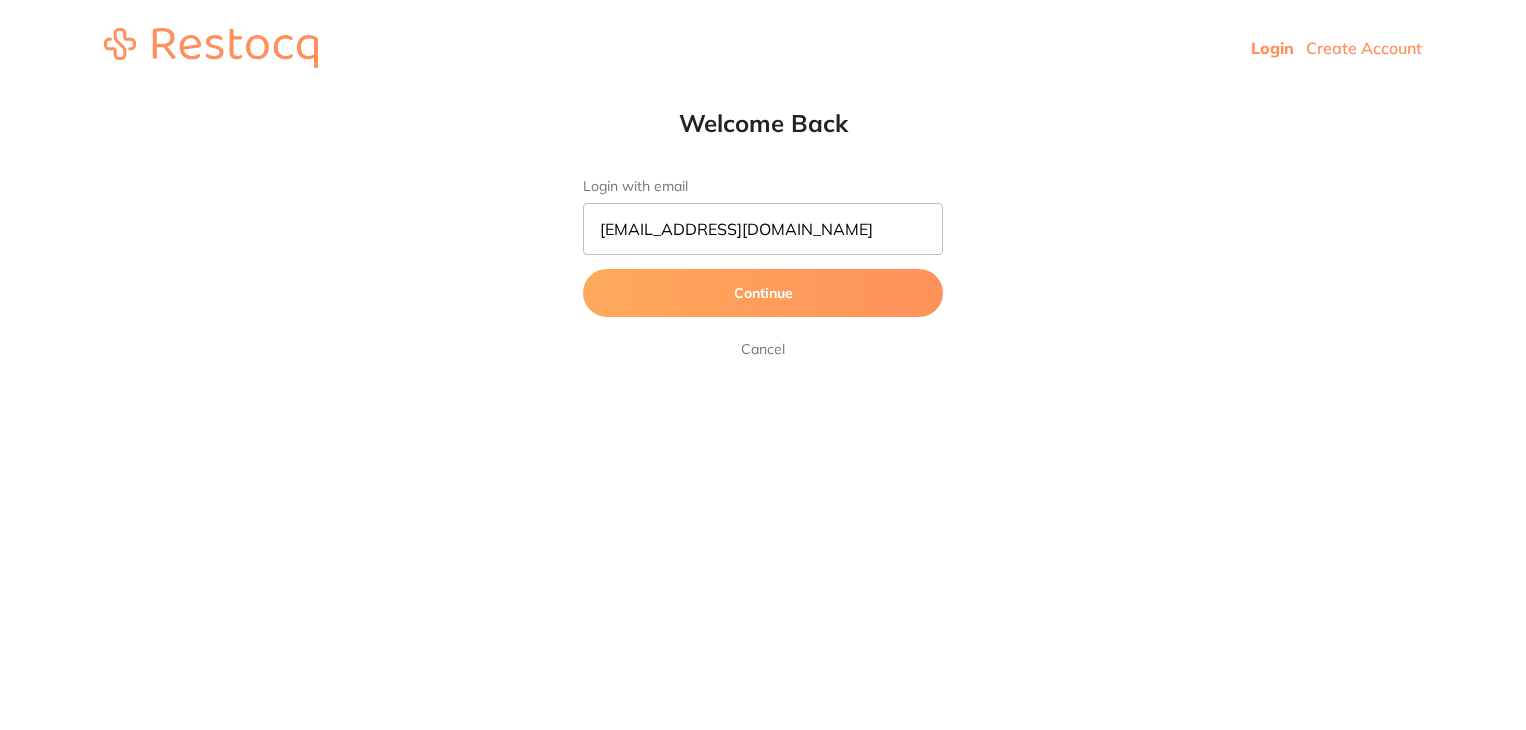 scroll, scrollTop: 0, scrollLeft: 0, axis: both 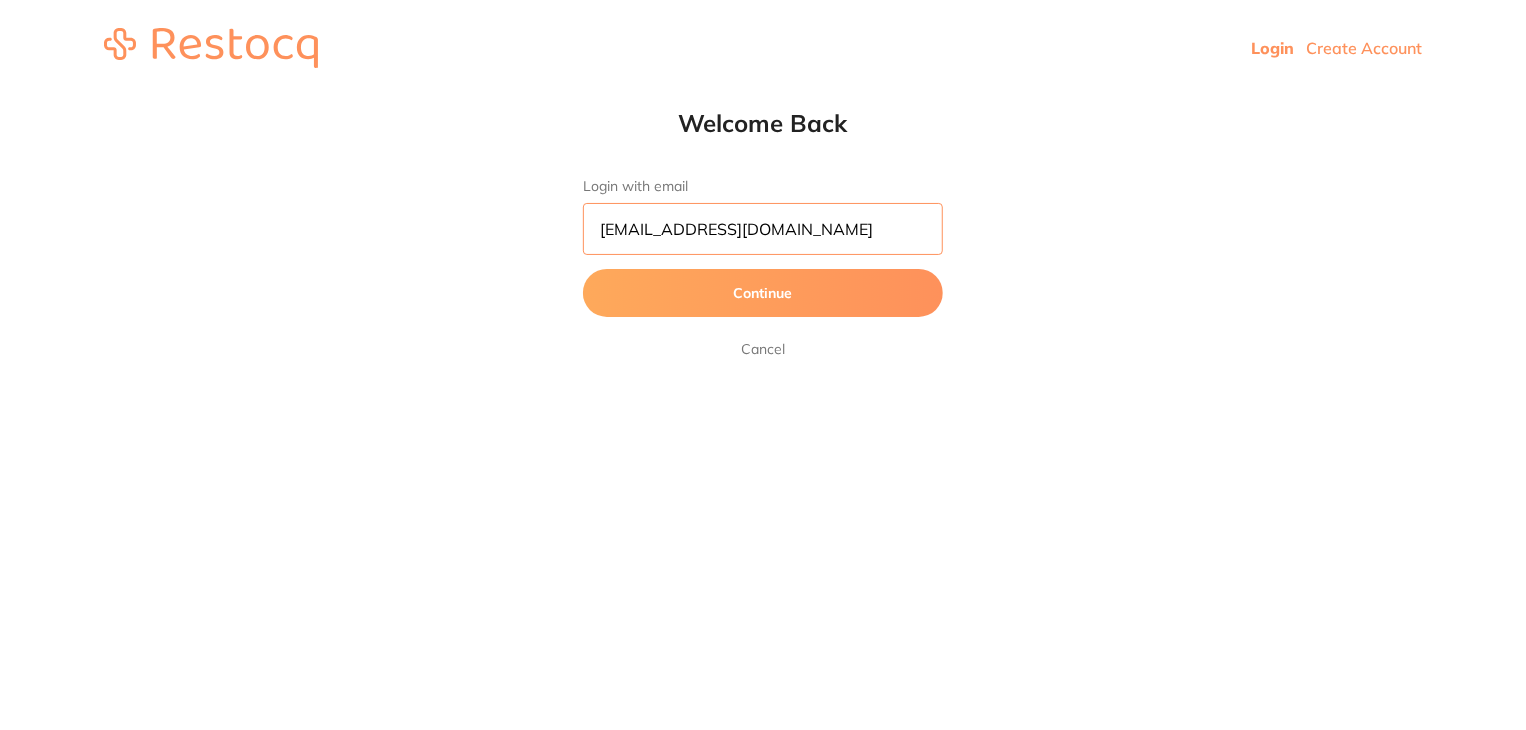 click on "[EMAIL_ADDRESS][DOMAIN_NAME]" at bounding box center (763, 229) 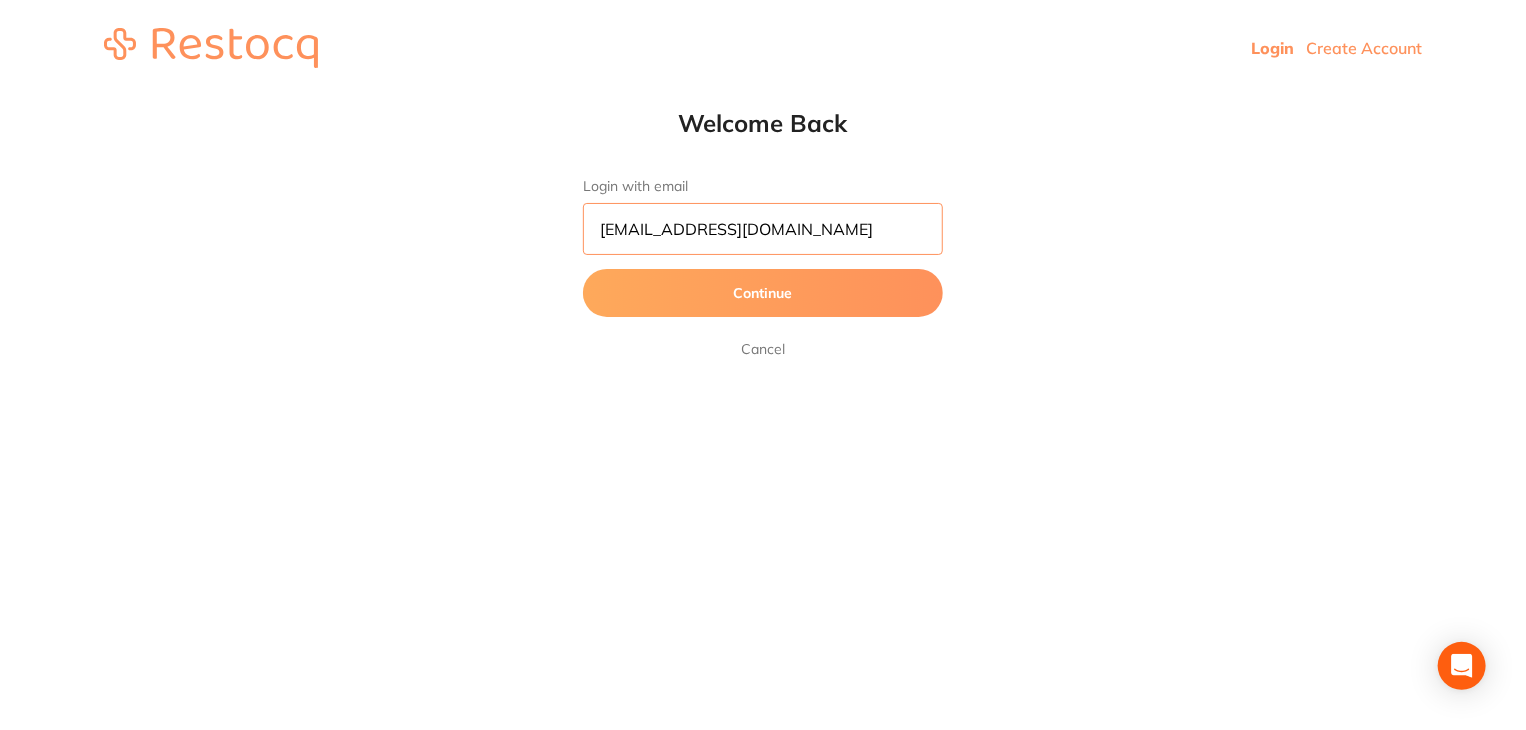 type on "[EMAIL_ADDRESS][DOMAIN_NAME]" 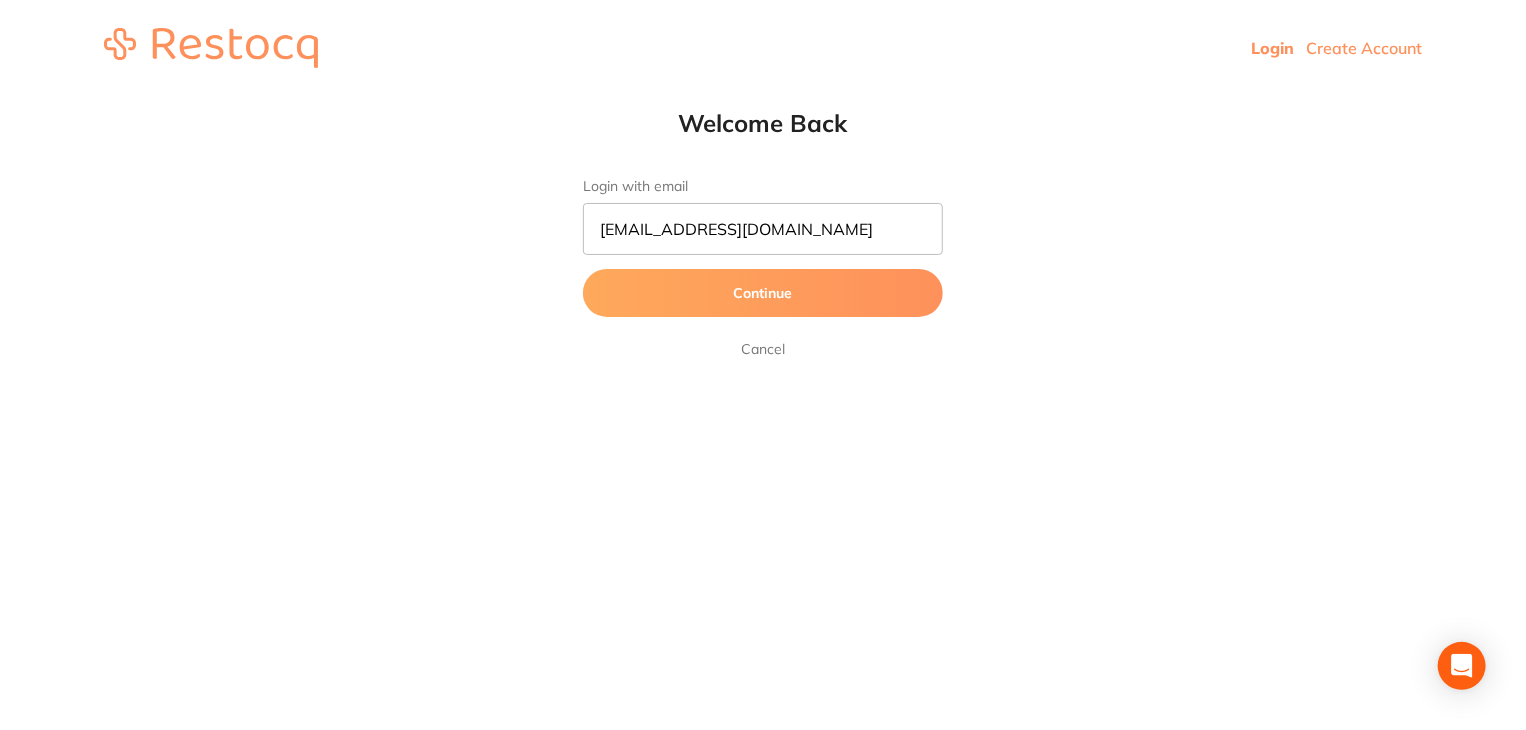 click on "Continue" at bounding box center [763, 293] 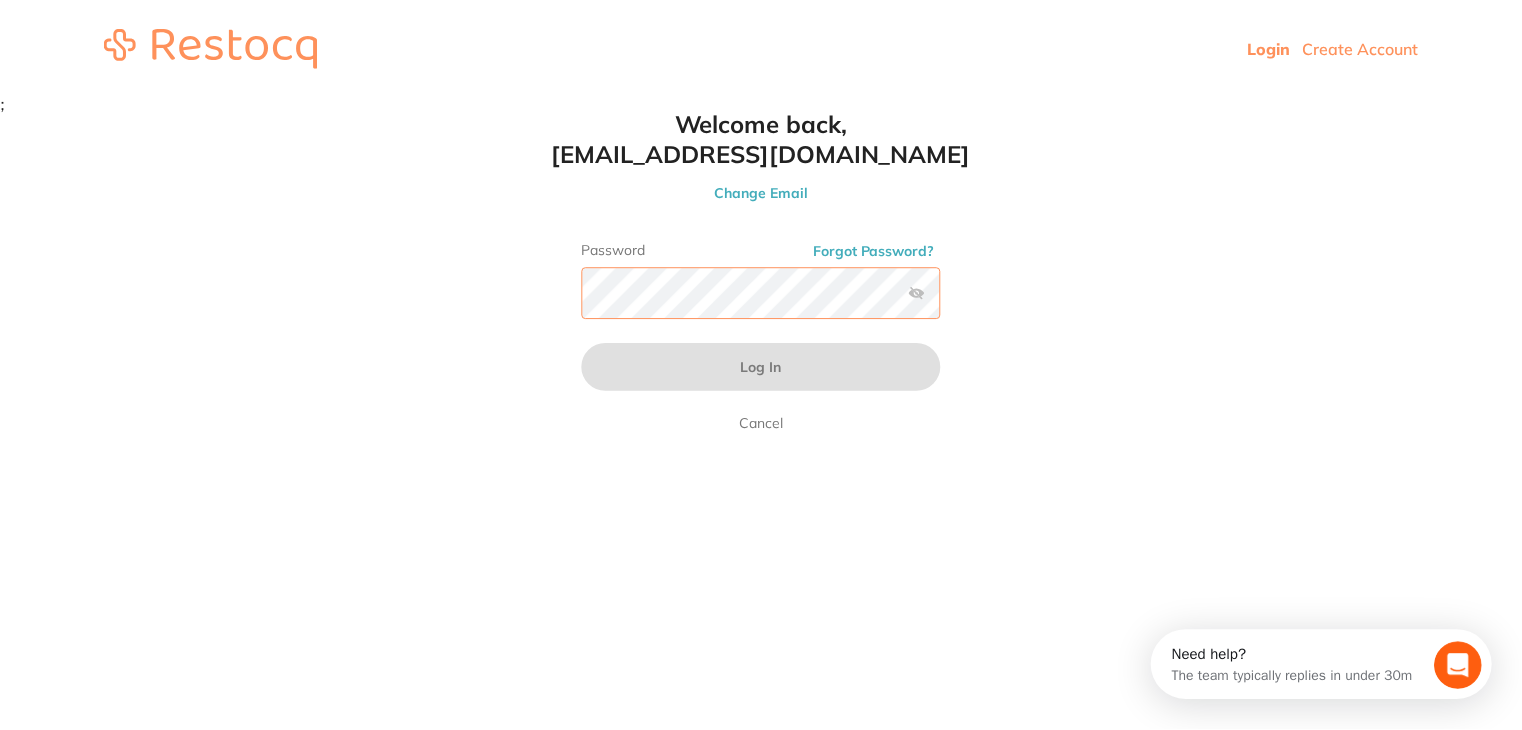 scroll, scrollTop: 0, scrollLeft: 0, axis: both 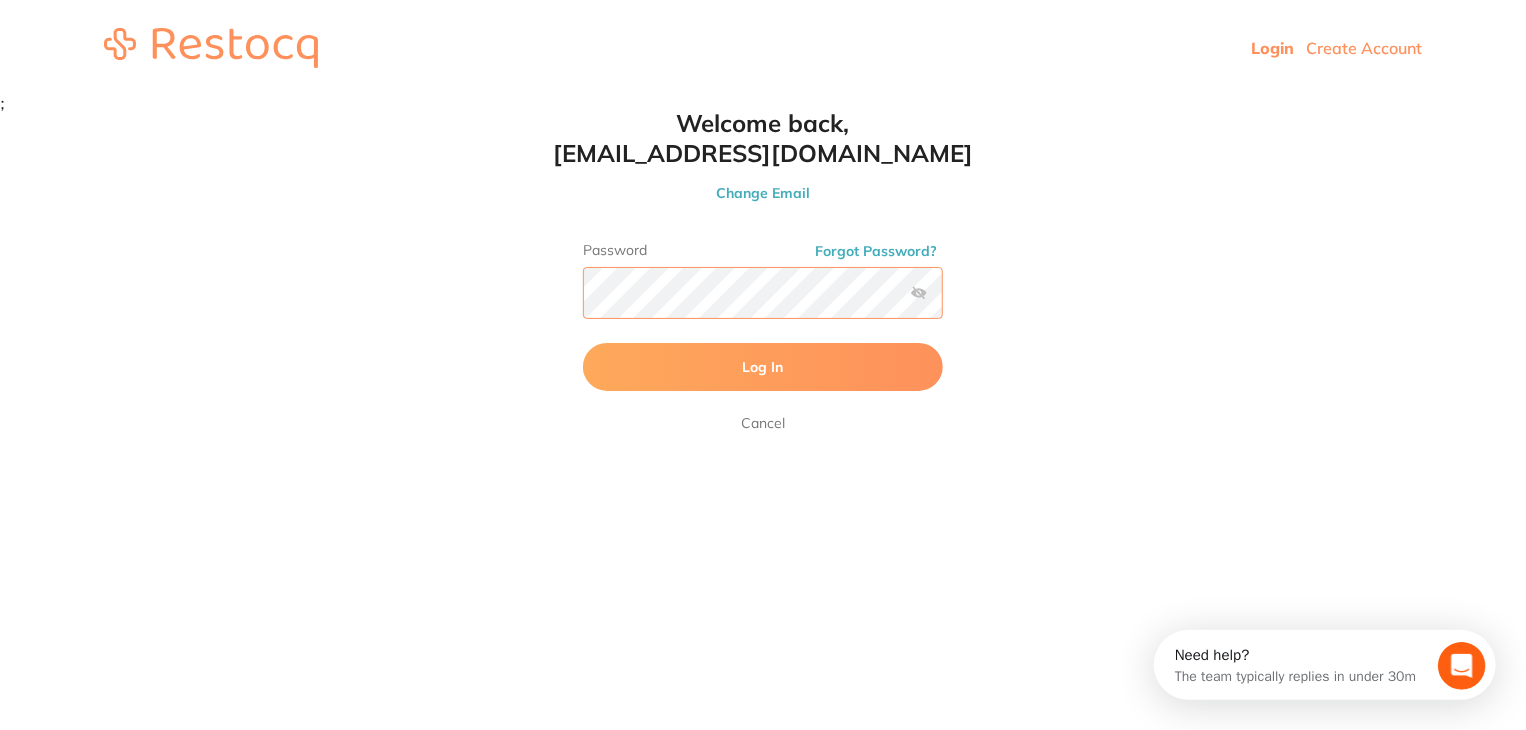 click on "Log In" at bounding box center [763, 367] 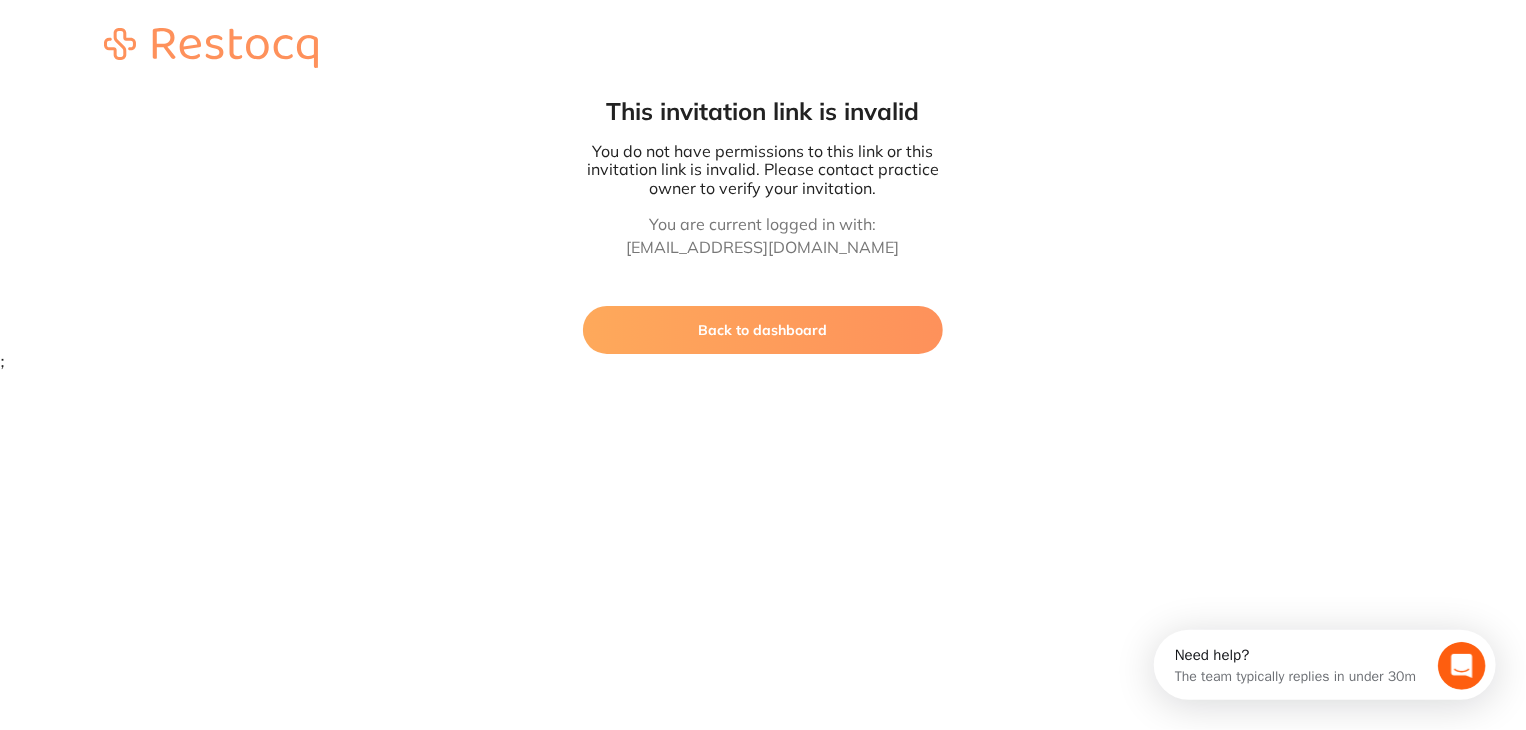 click on "Back to dashboard" at bounding box center [763, 330] 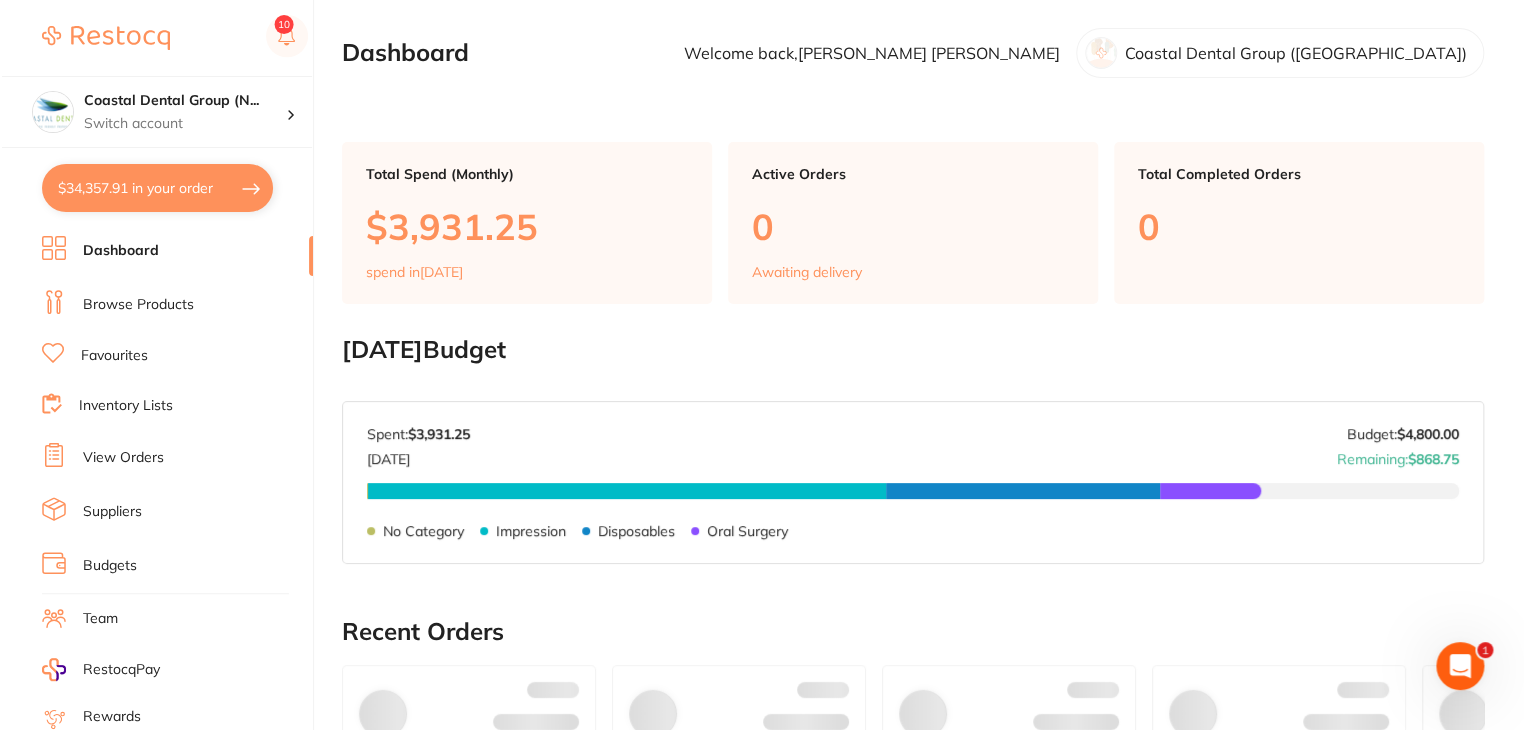 scroll, scrollTop: 0, scrollLeft: 0, axis: both 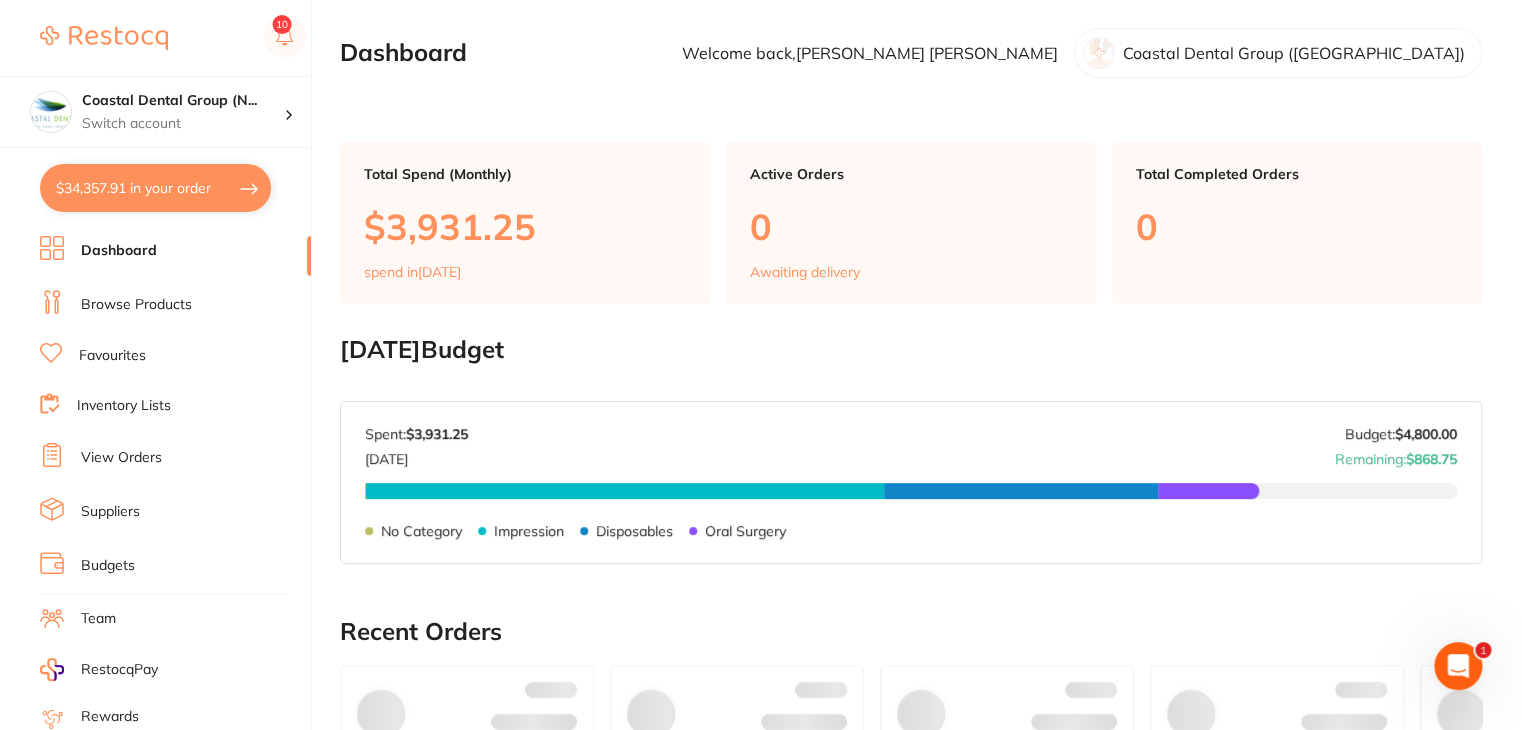 click on "$34,357.91   in your order" at bounding box center [155, 188] 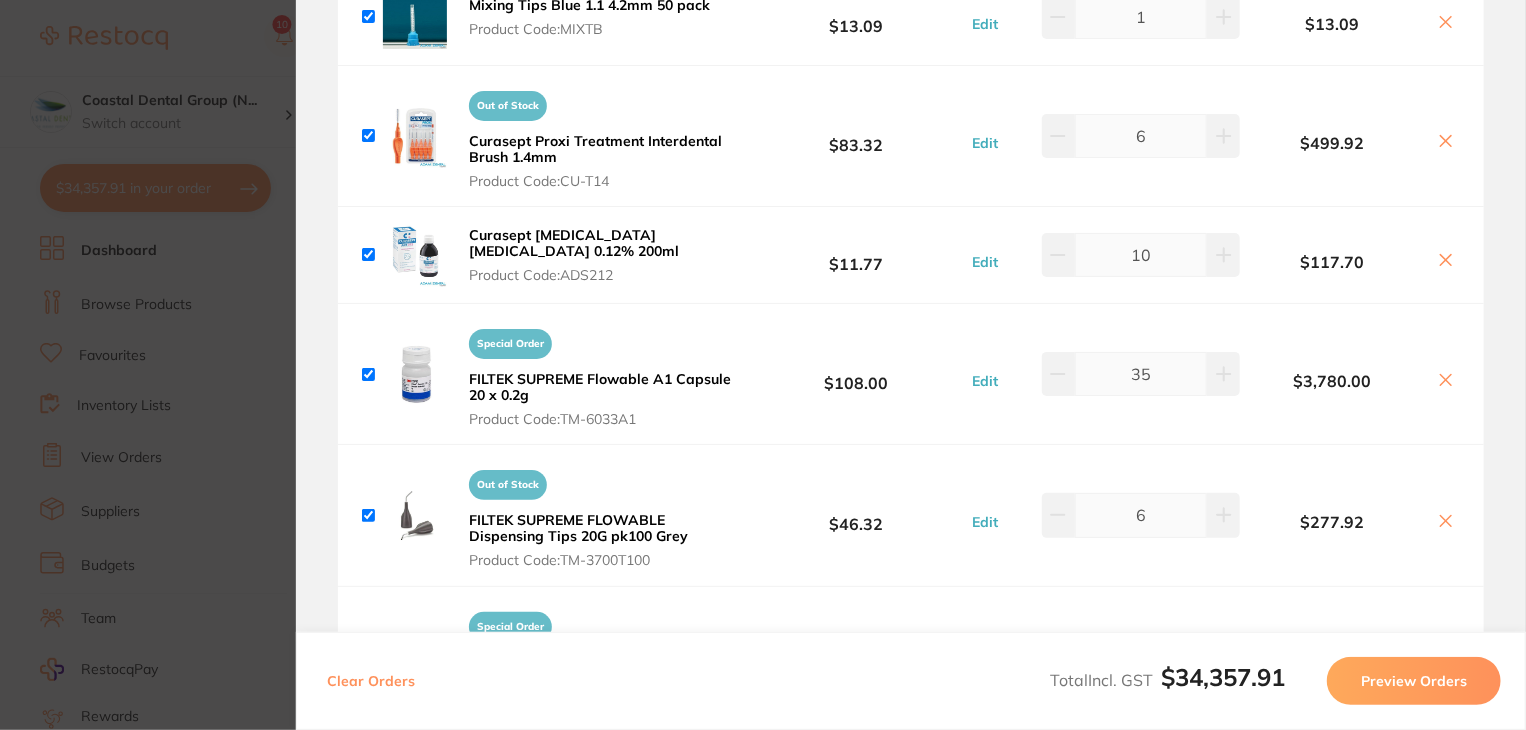 scroll, scrollTop: 0, scrollLeft: 0, axis: both 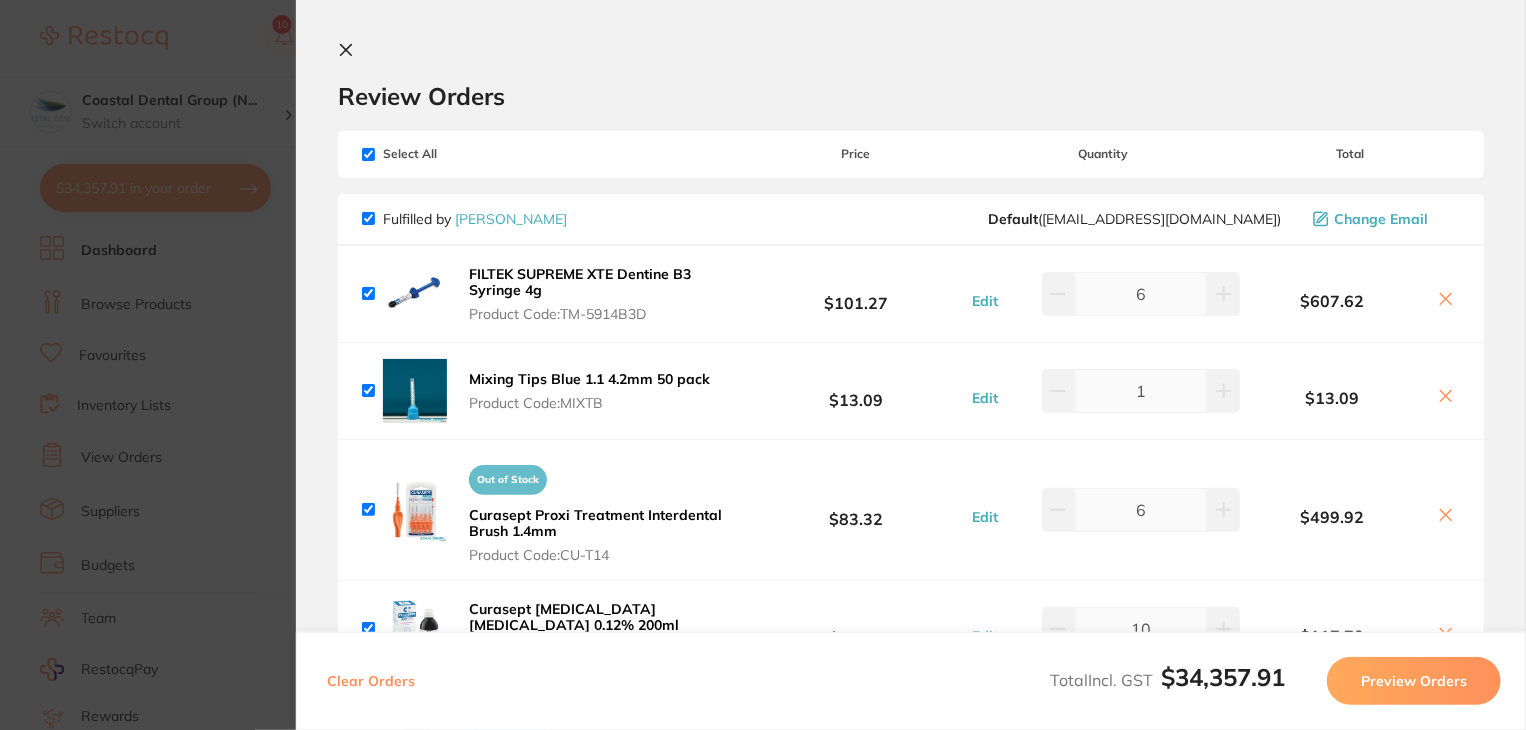 click 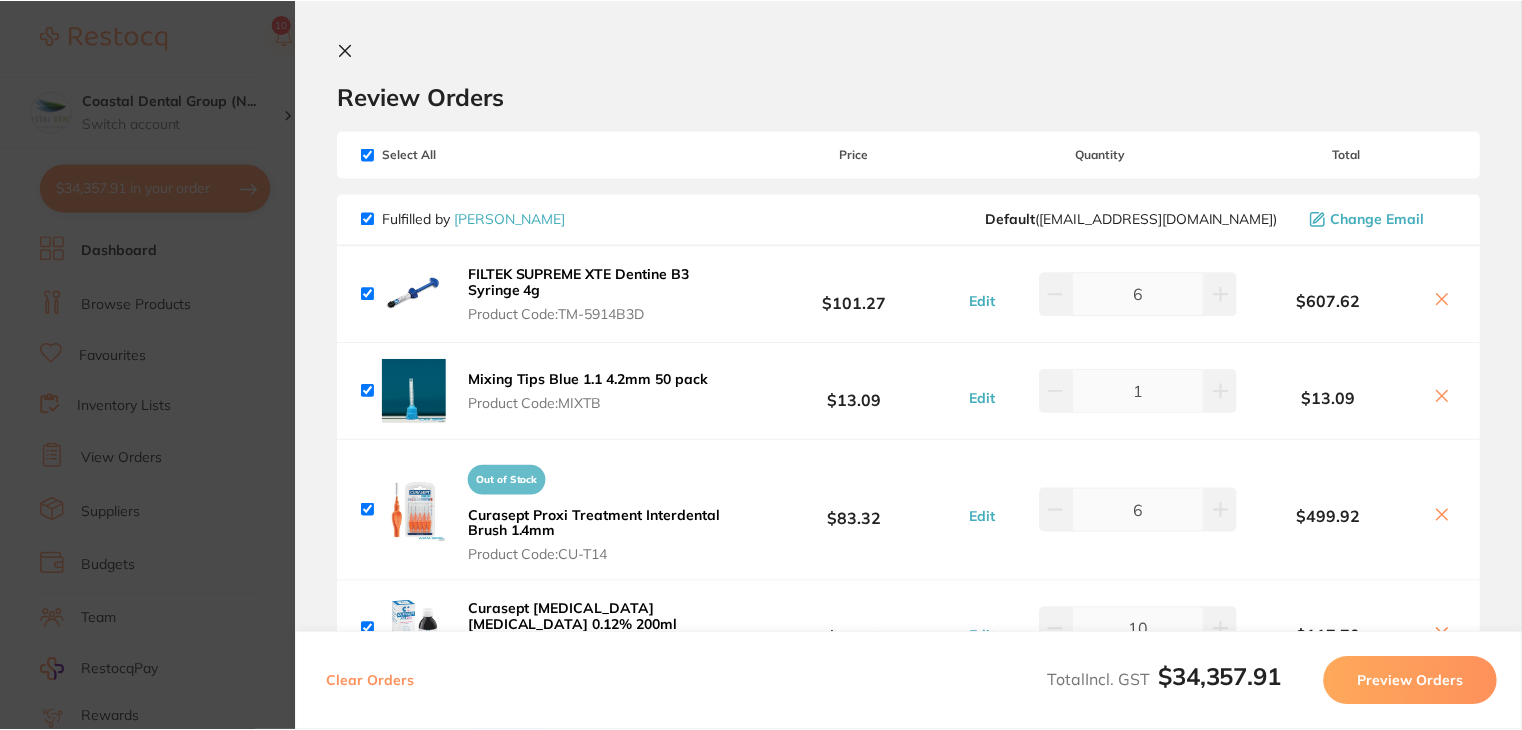 scroll, scrollTop: 200, scrollLeft: 0, axis: vertical 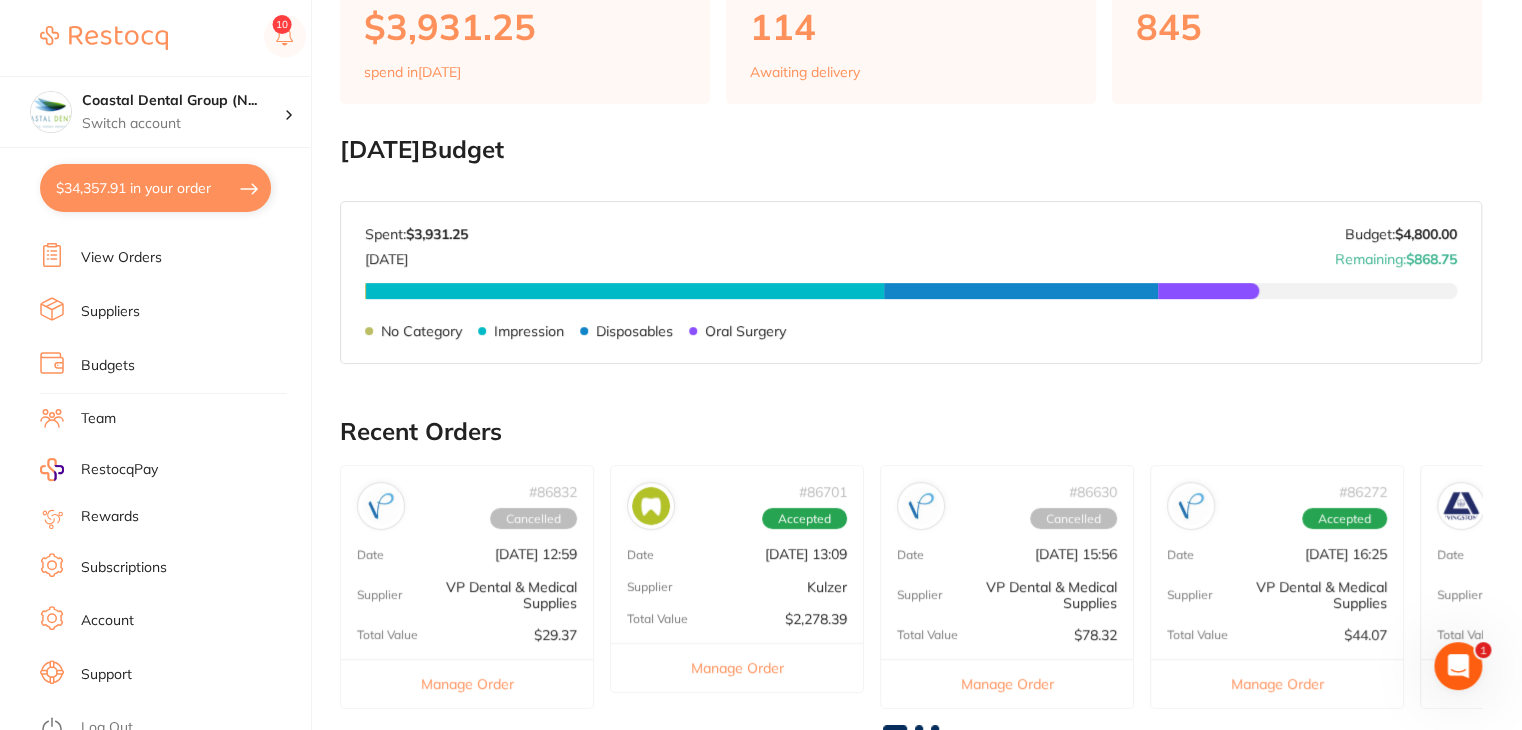 click on "$34,357.91   in your order" at bounding box center [155, 188] 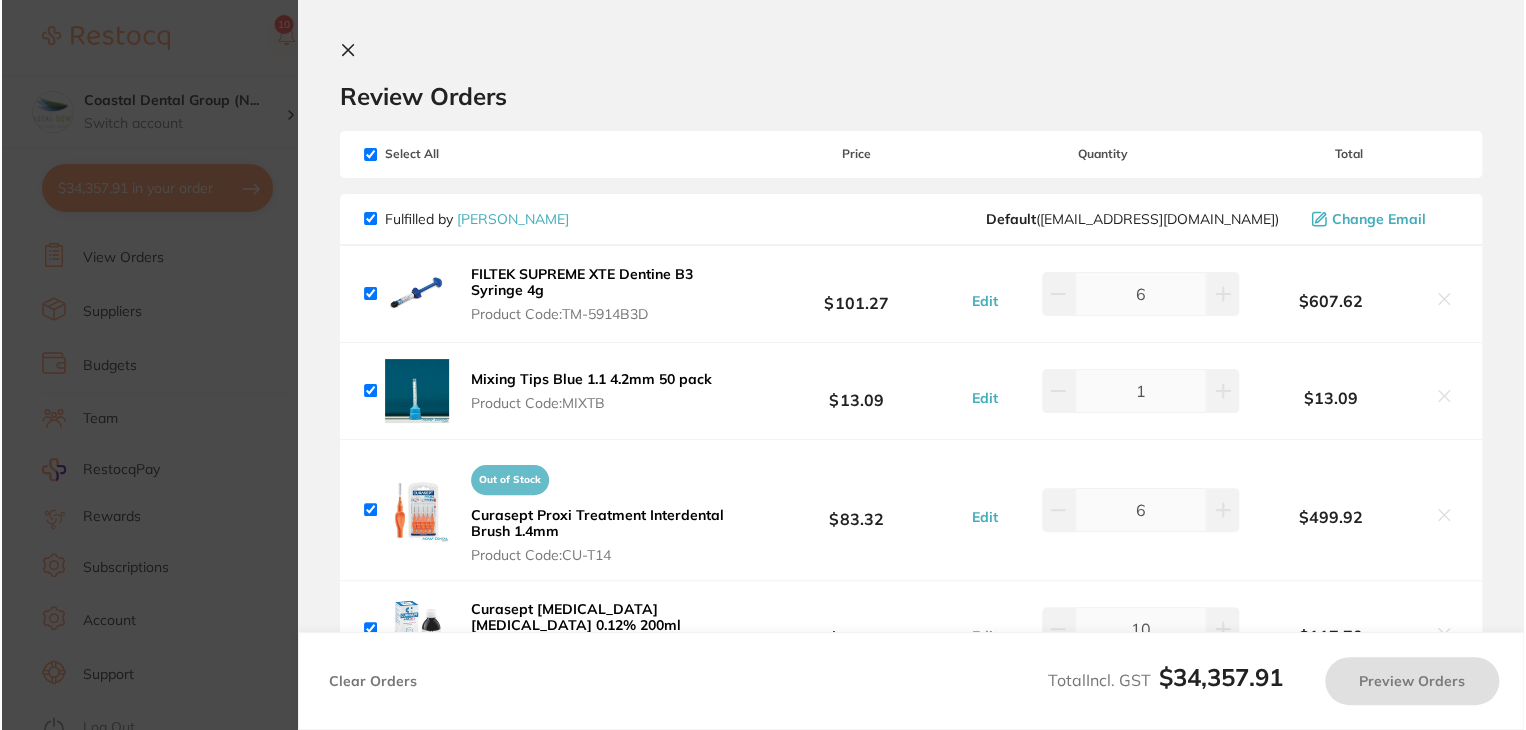 scroll, scrollTop: 0, scrollLeft: 0, axis: both 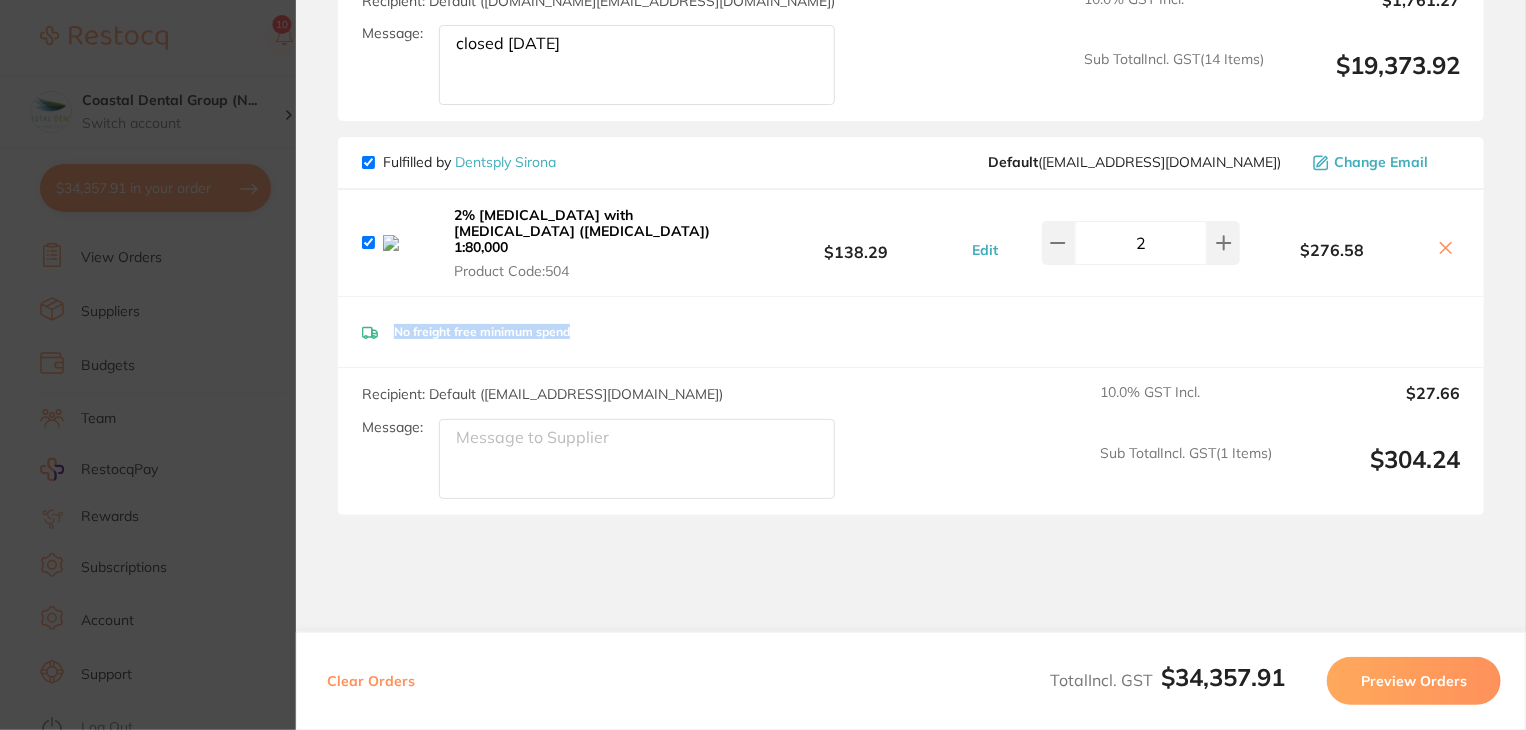 drag, startPoint x: 578, startPoint y: 289, endPoint x: 387, endPoint y: 293, distance: 191.04189 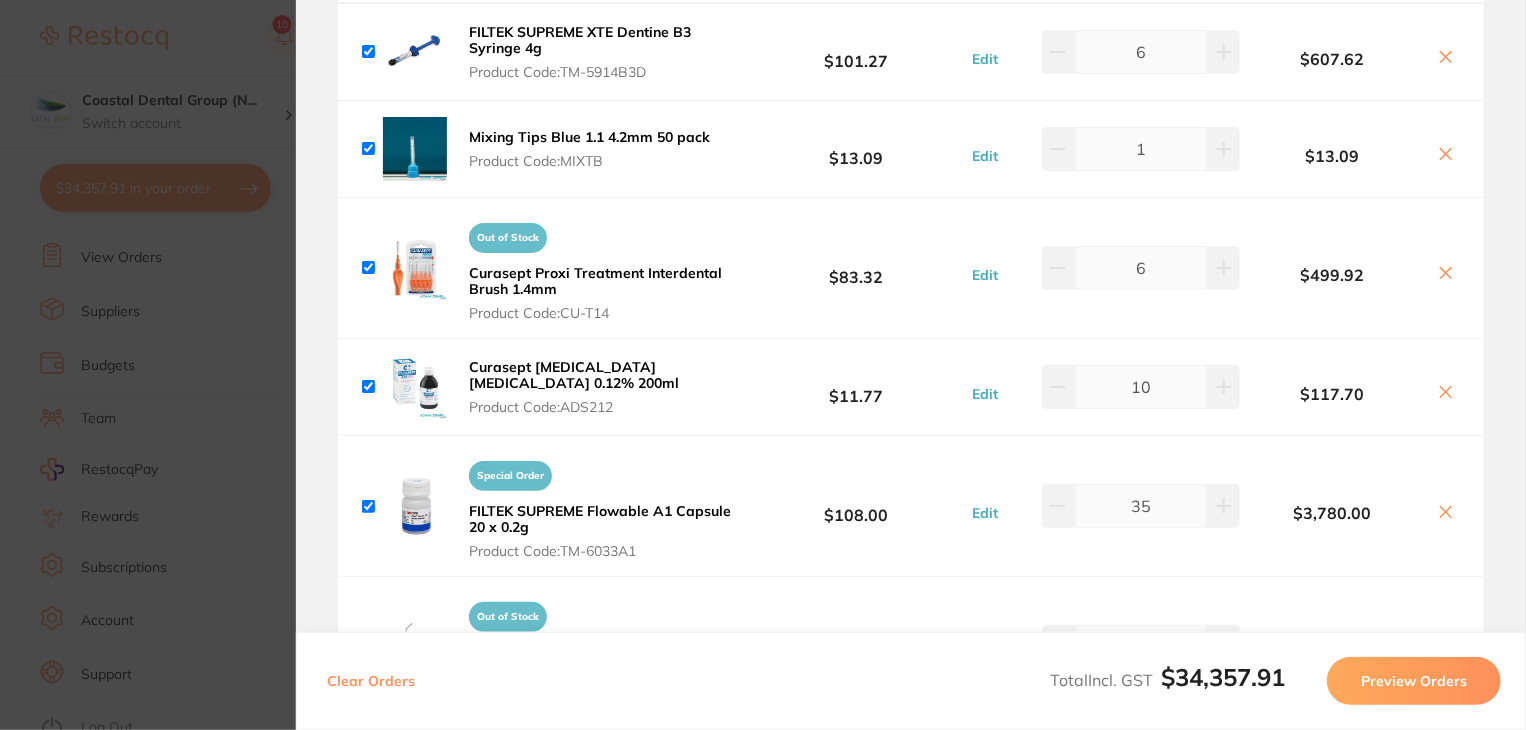 scroll, scrollTop: 0, scrollLeft: 0, axis: both 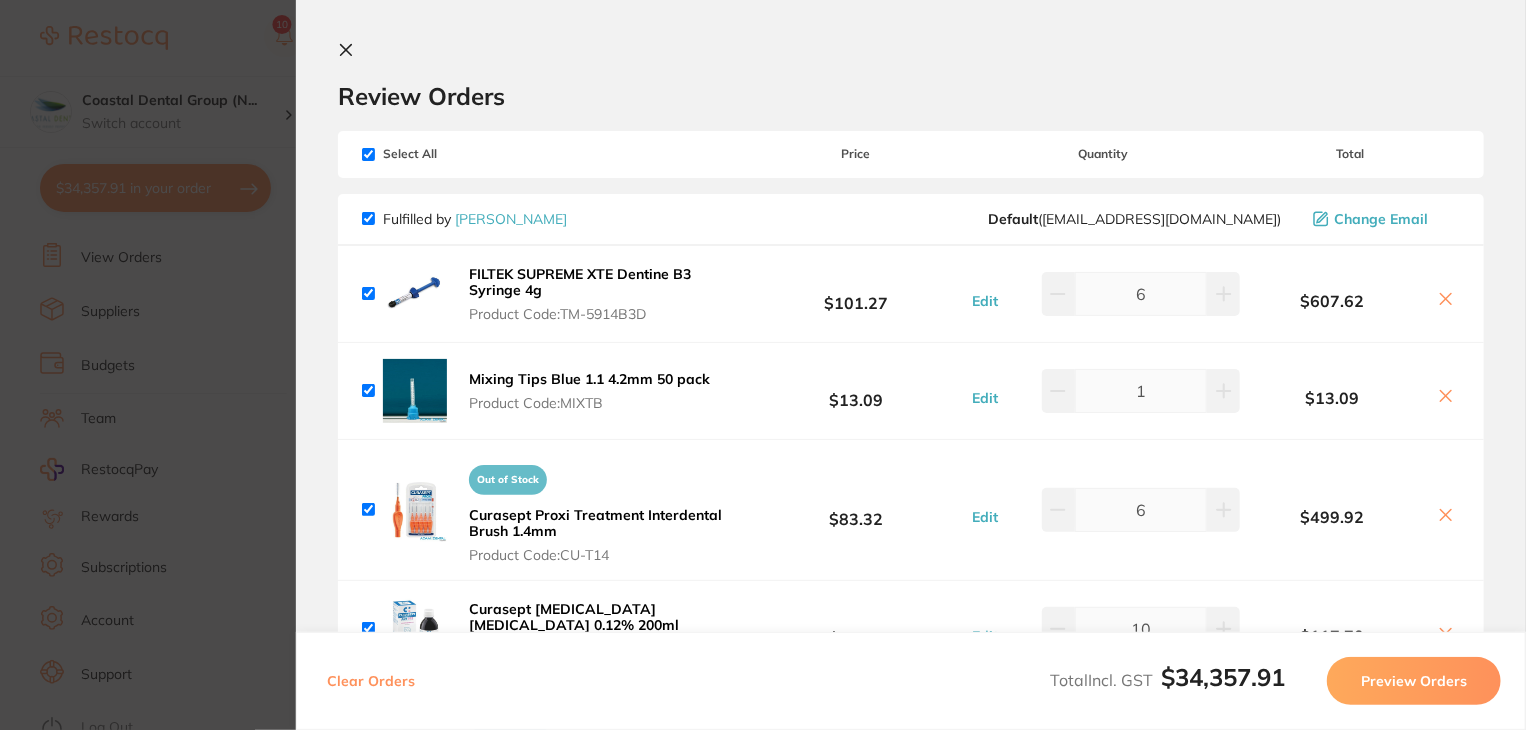 click 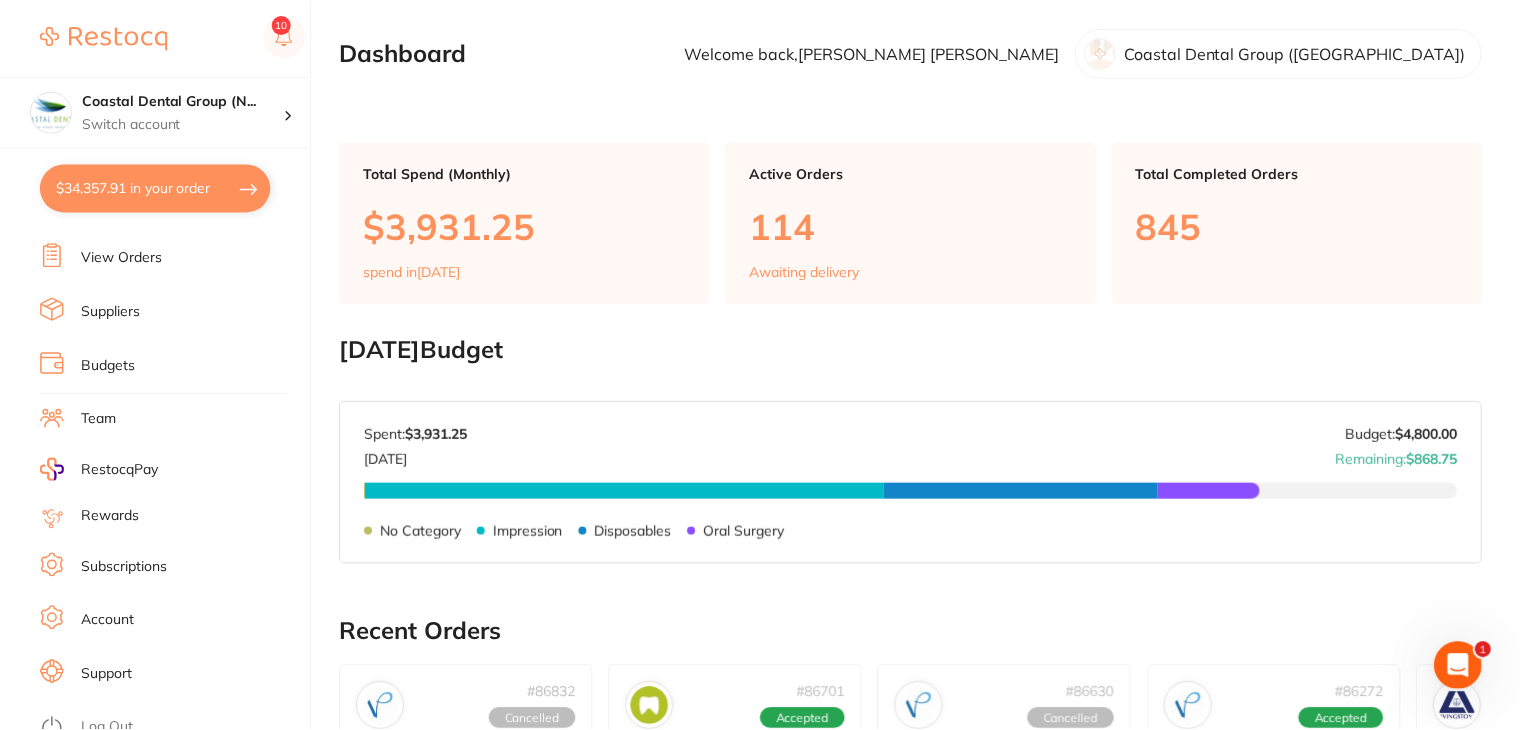 scroll, scrollTop: 200, scrollLeft: 0, axis: vertical 